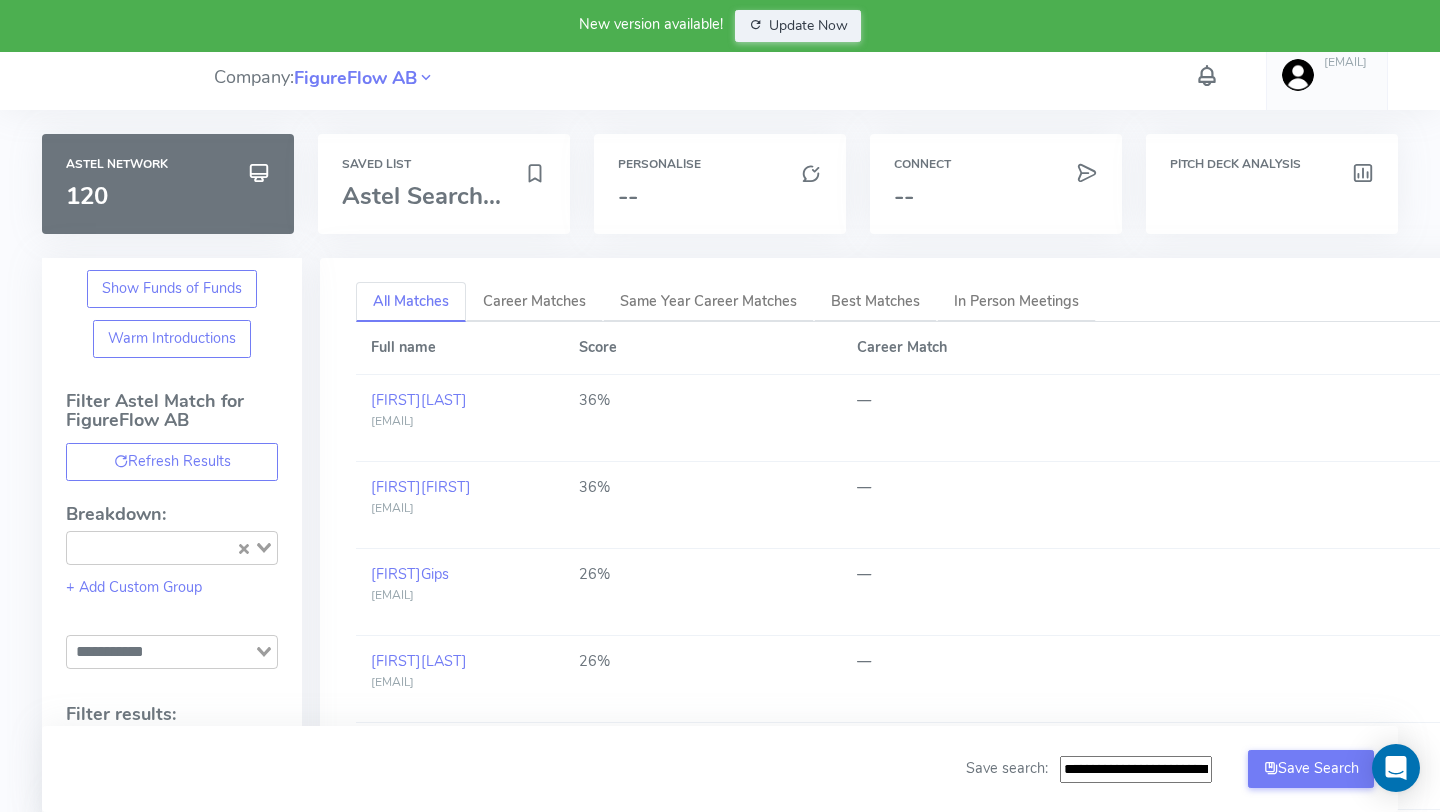 scroll, scrollTop: 0, scrollLeft: 0, axis: both 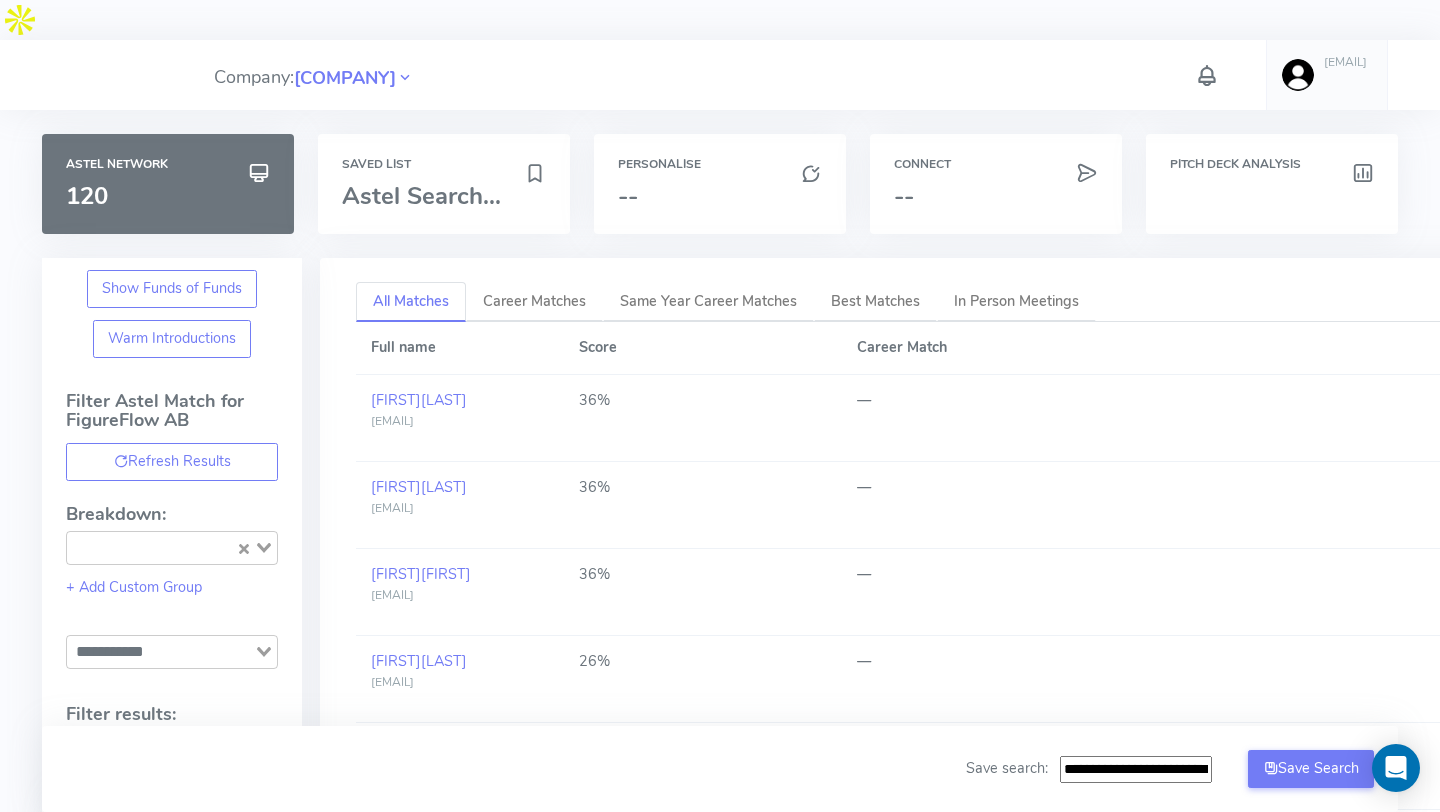 click at bounding box center (1298, 75) 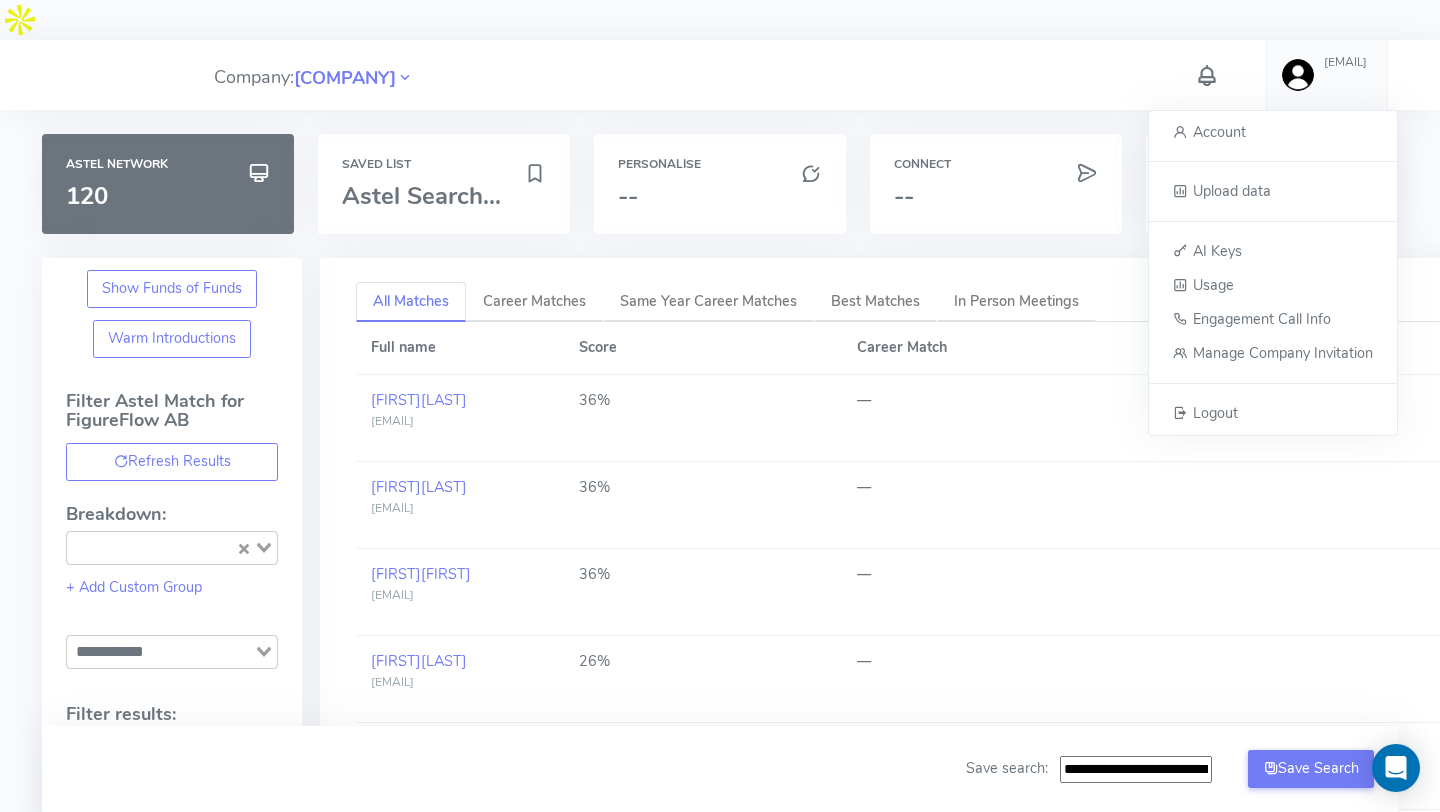 click at bounding box center (1207, 75) 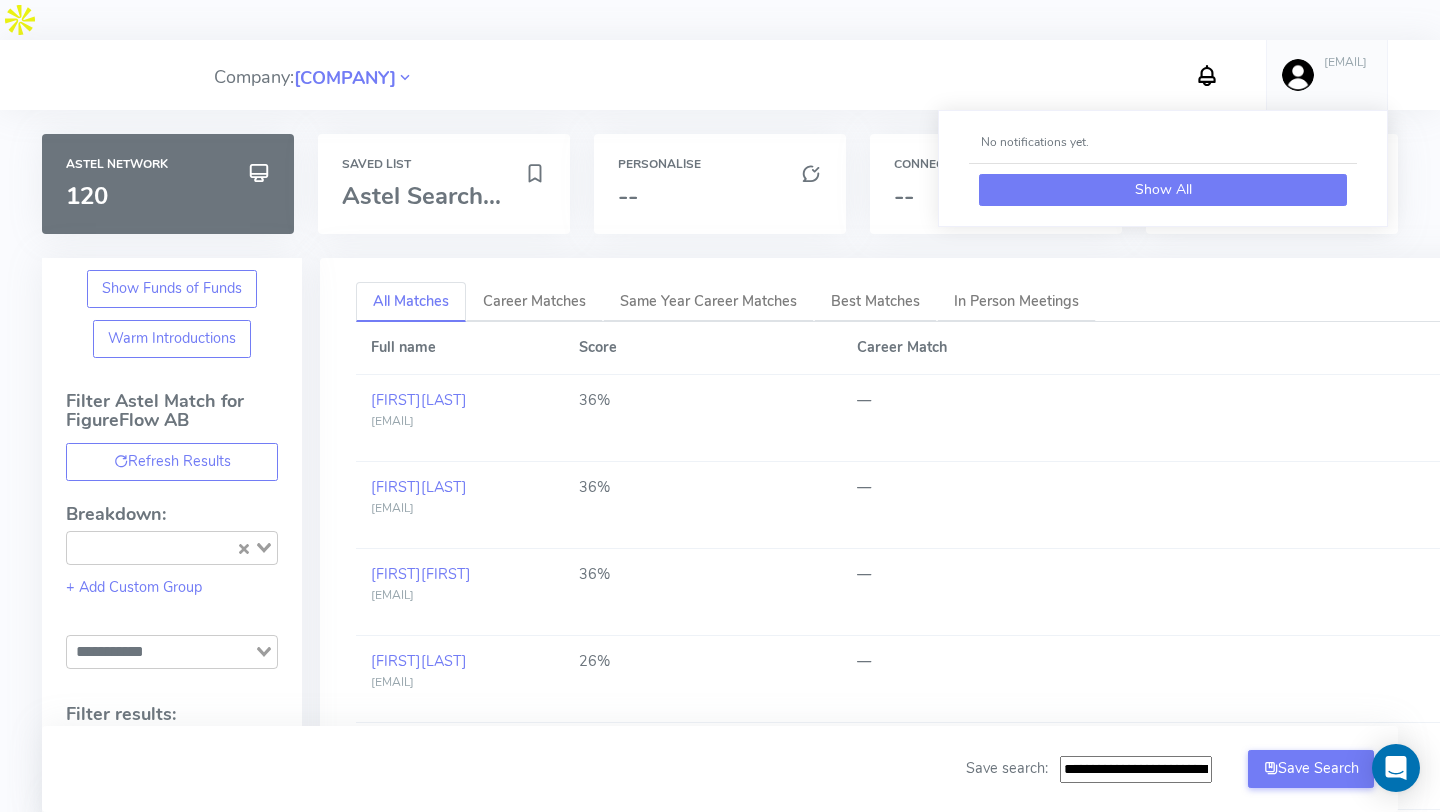 click on "Show All" at bounding box center (1163, 190) 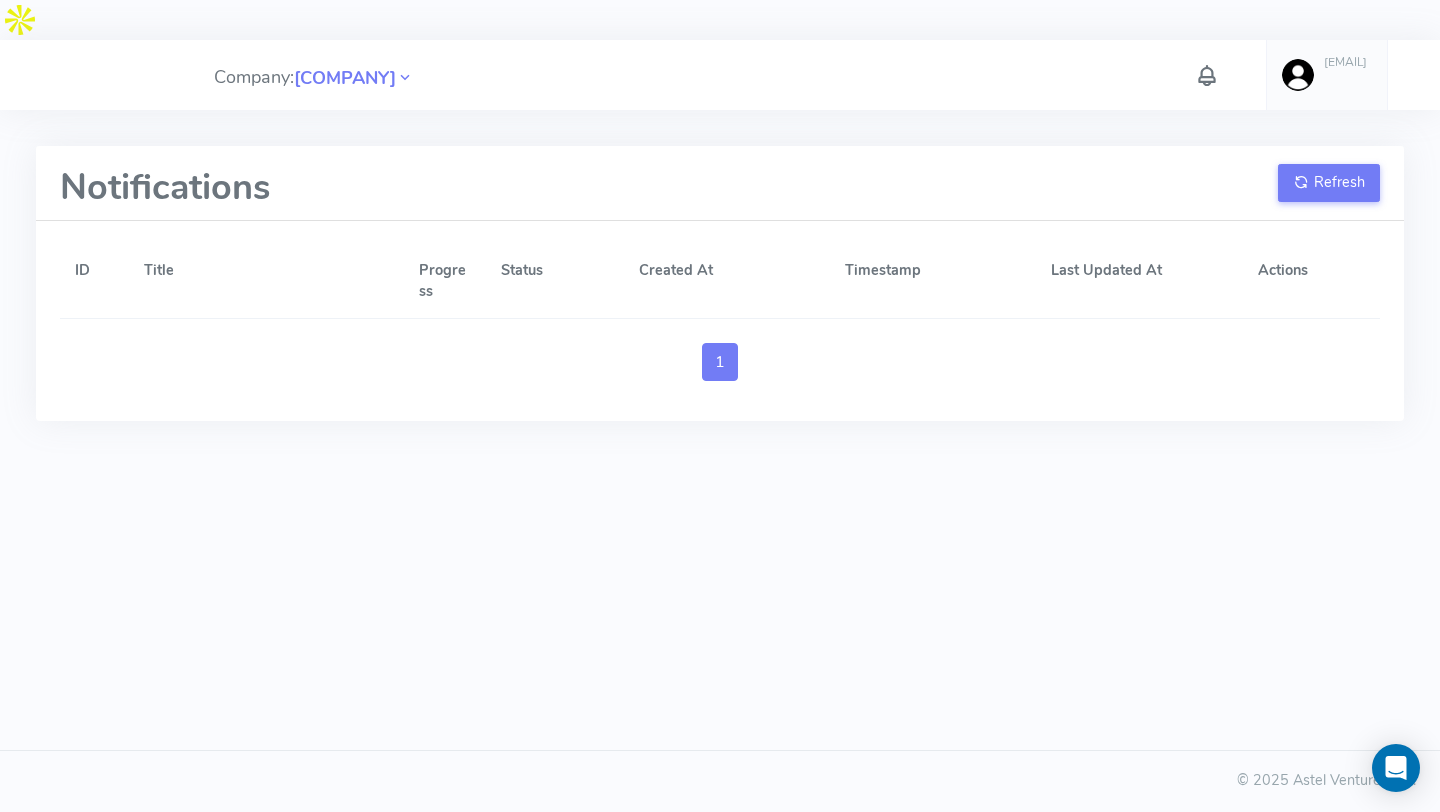 click on "[EMAIL]" at bounding box center [1327, 75] 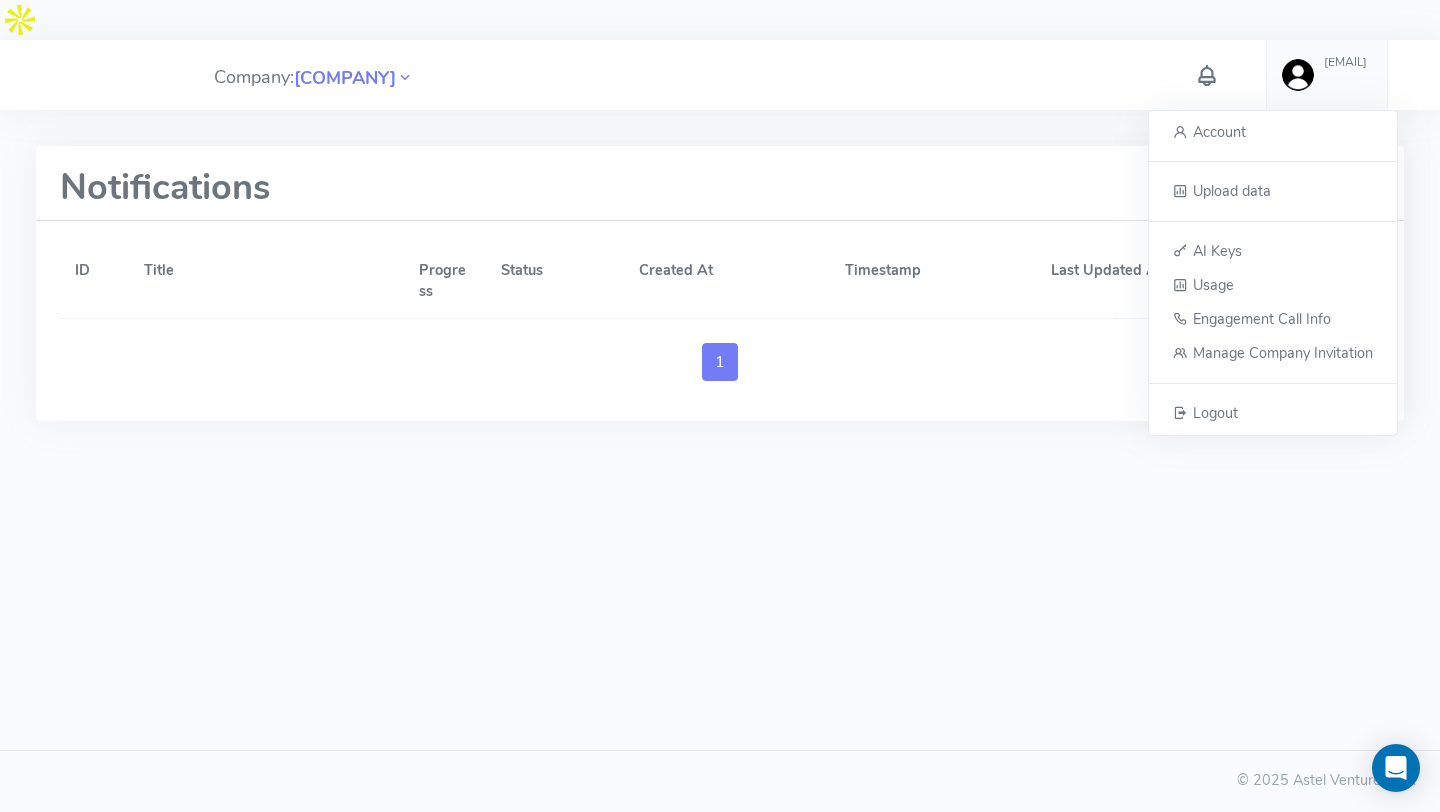 click on "Company:  FigureFlow AB" at bounding box center [314, 75] 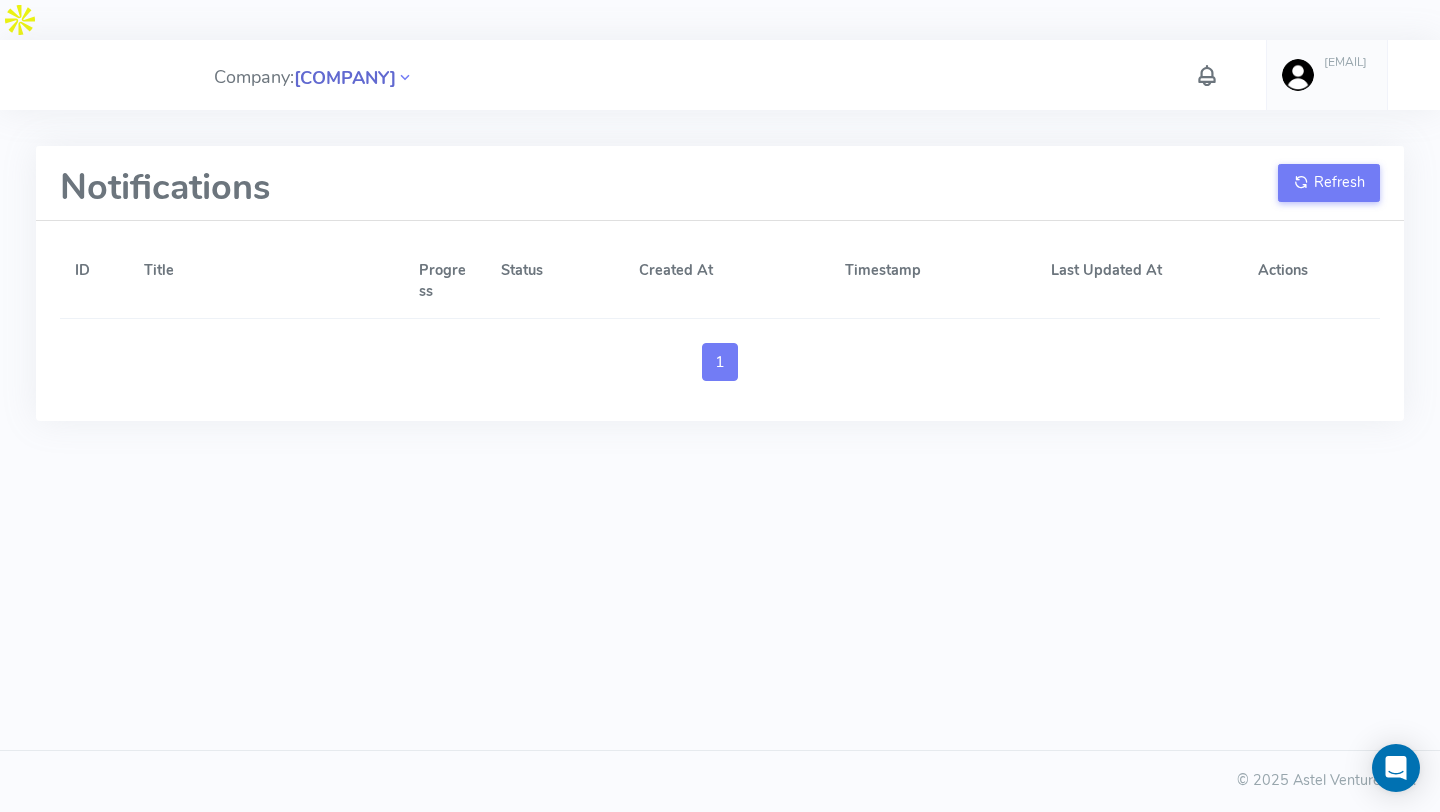 click on "FigureFlow AB" at bounding box center [345, 78] 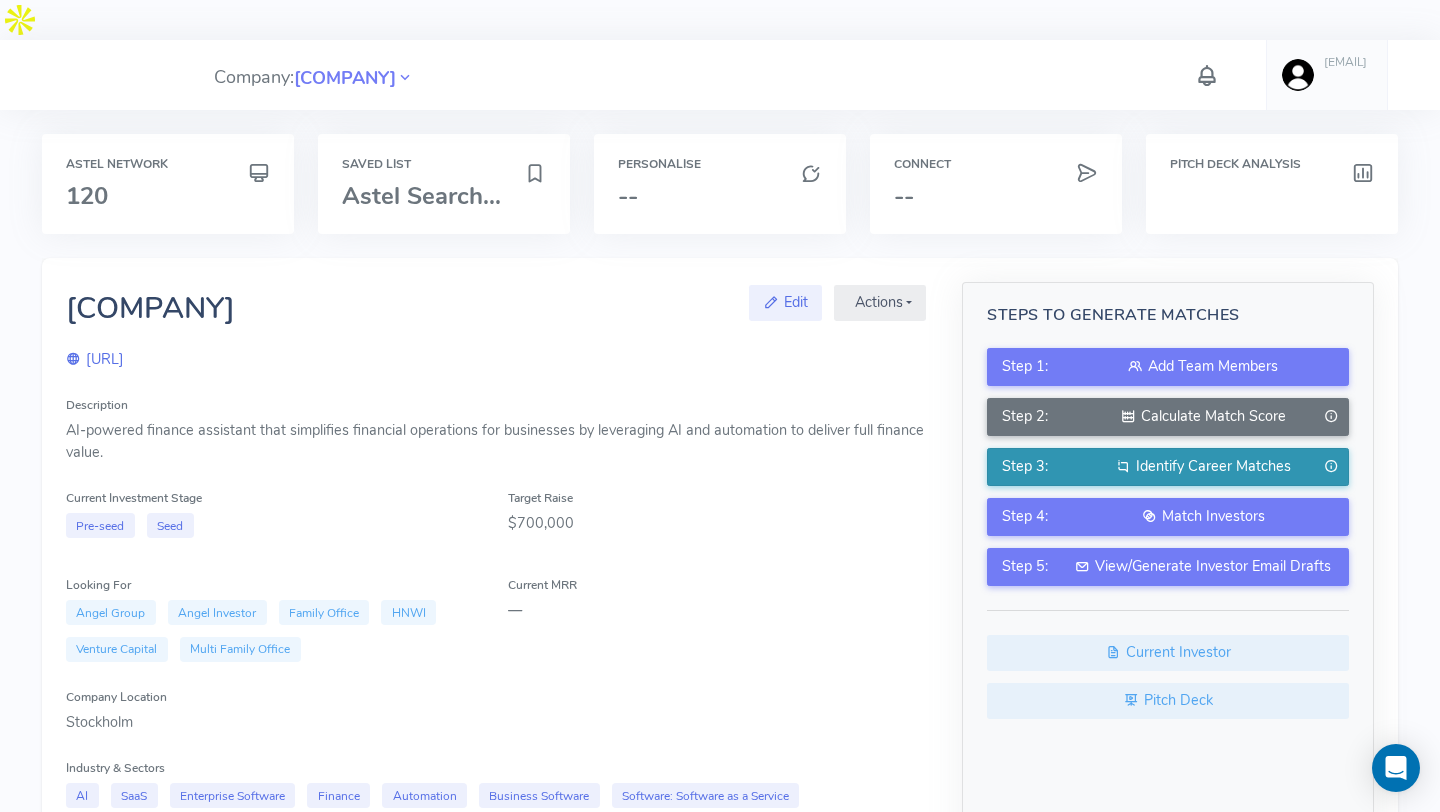 click at bounding box center (1123, 466) 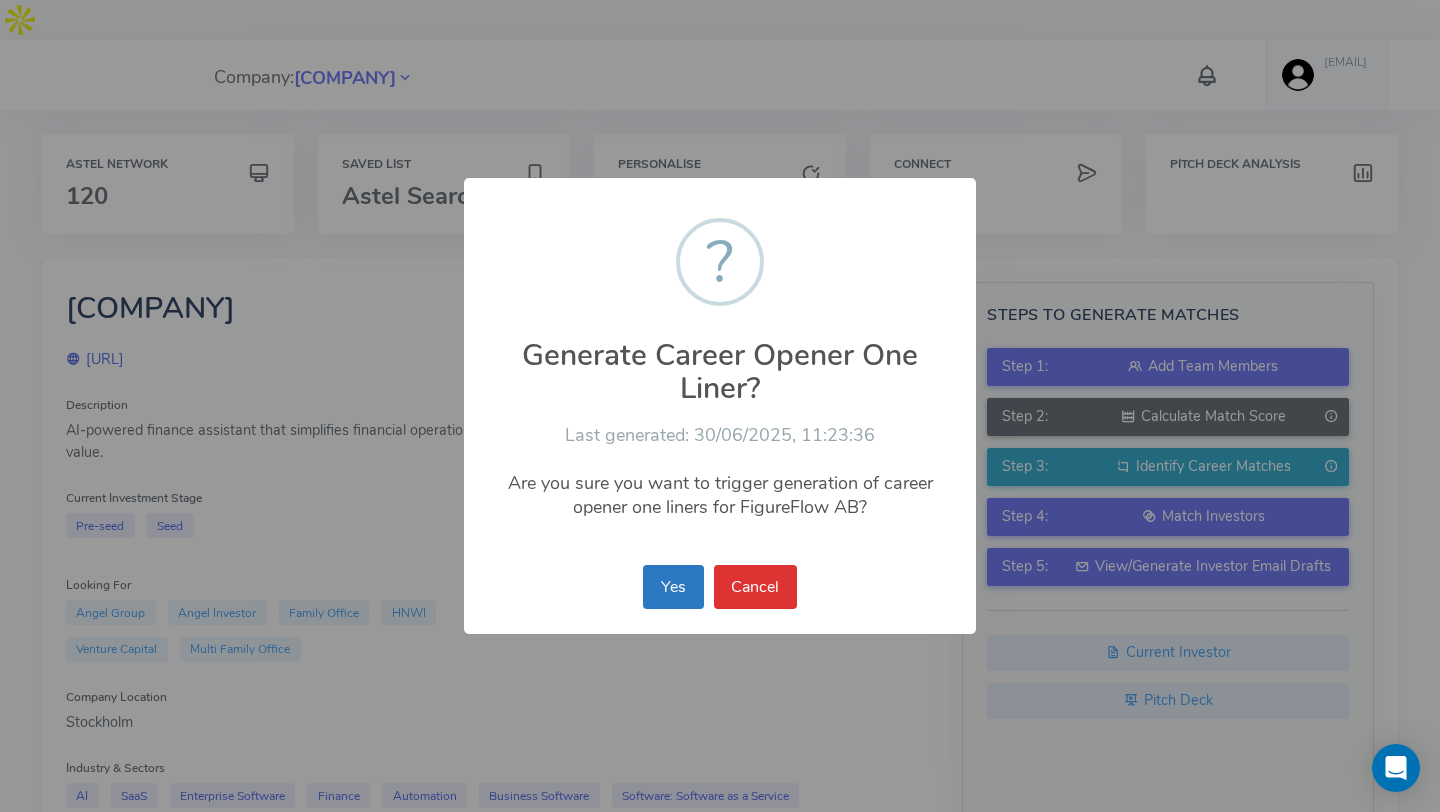 click on "Yes" at bounding box center [673, 587] 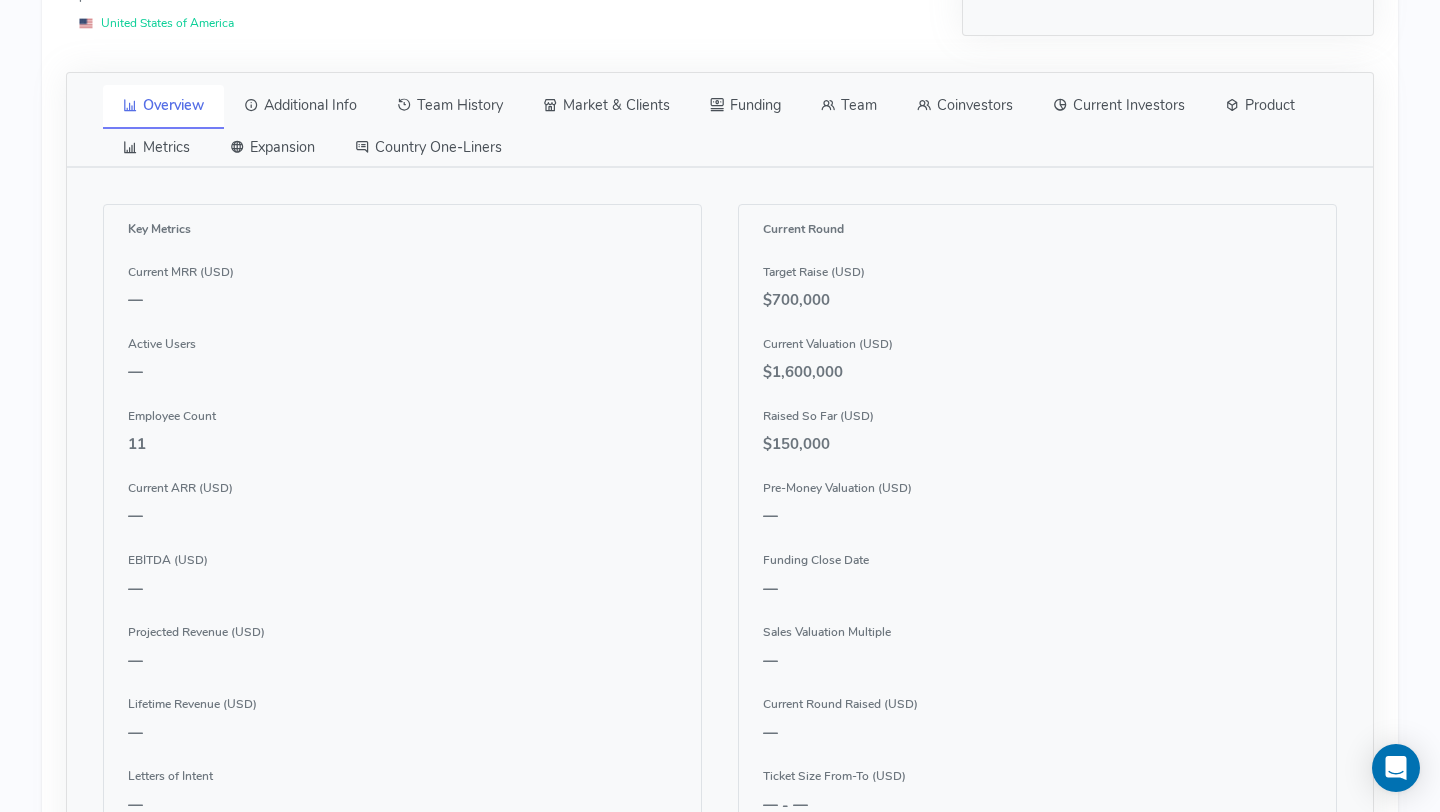 scroll, scrollTop: 0, scrollLeft: 0, axis: both 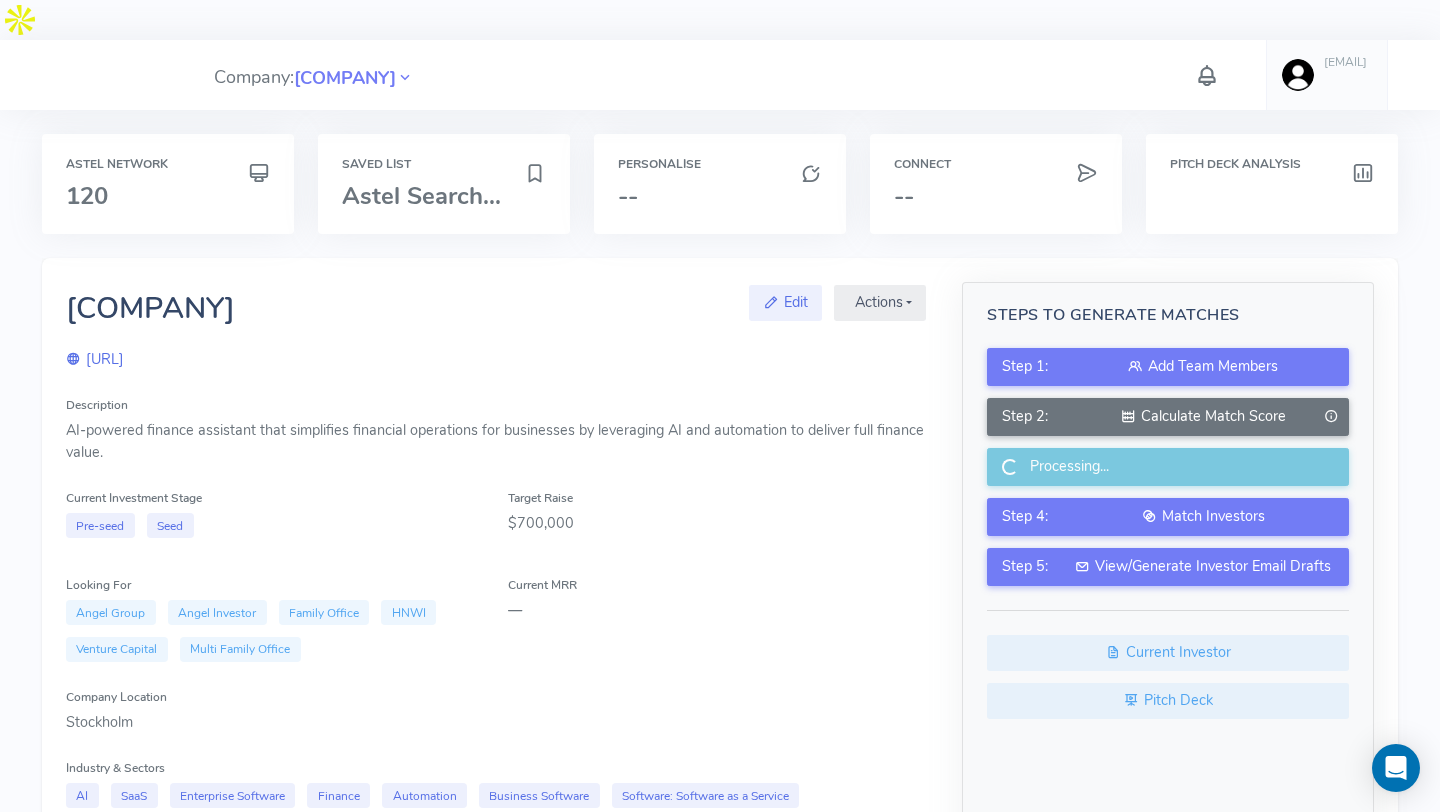 click on "chomwa@figureflow.app Account Upload data AI Keys Usage Engagement Call Info Manage Company Invitation Logout" at bounding box center [1262, 75] 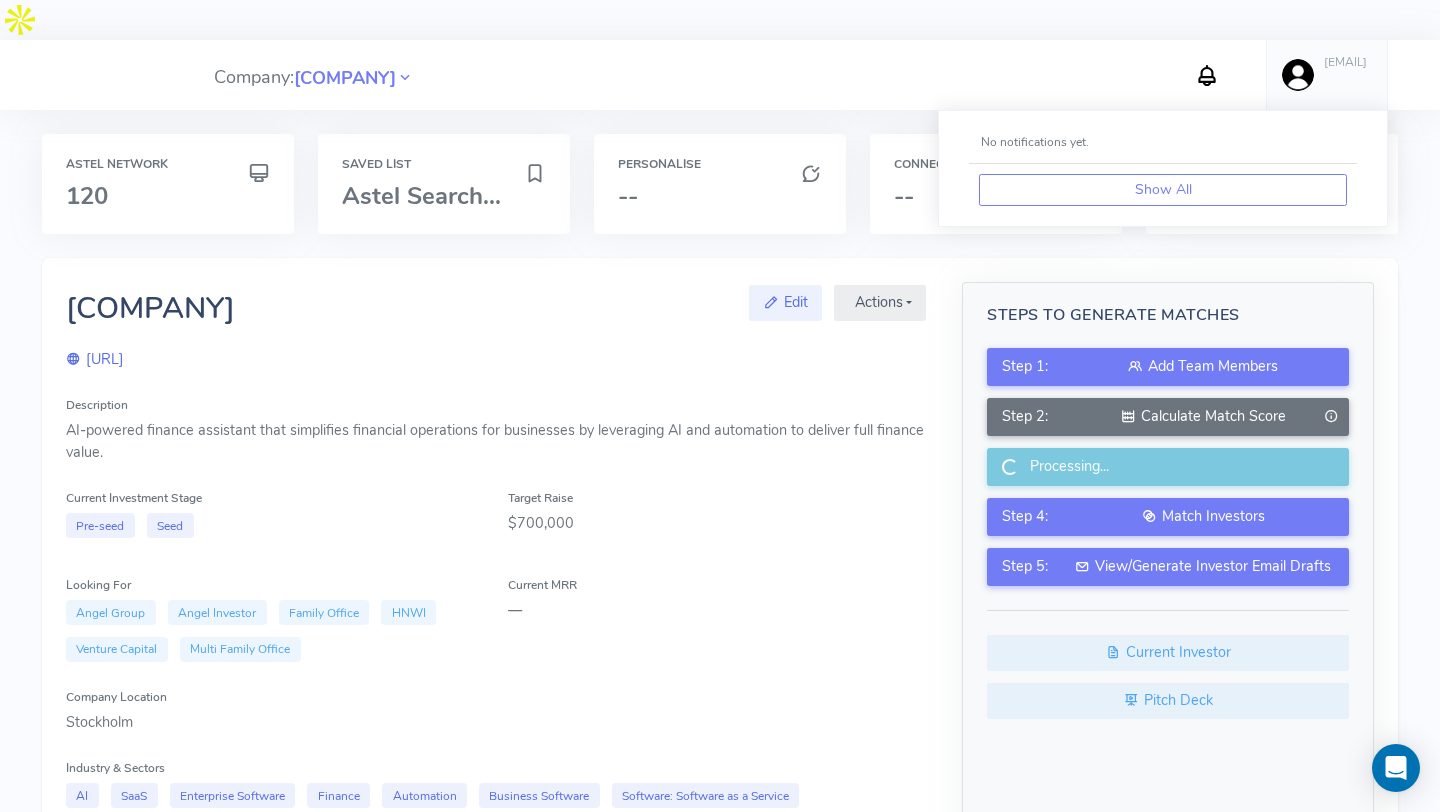 click at bounding box center (1207, 75) 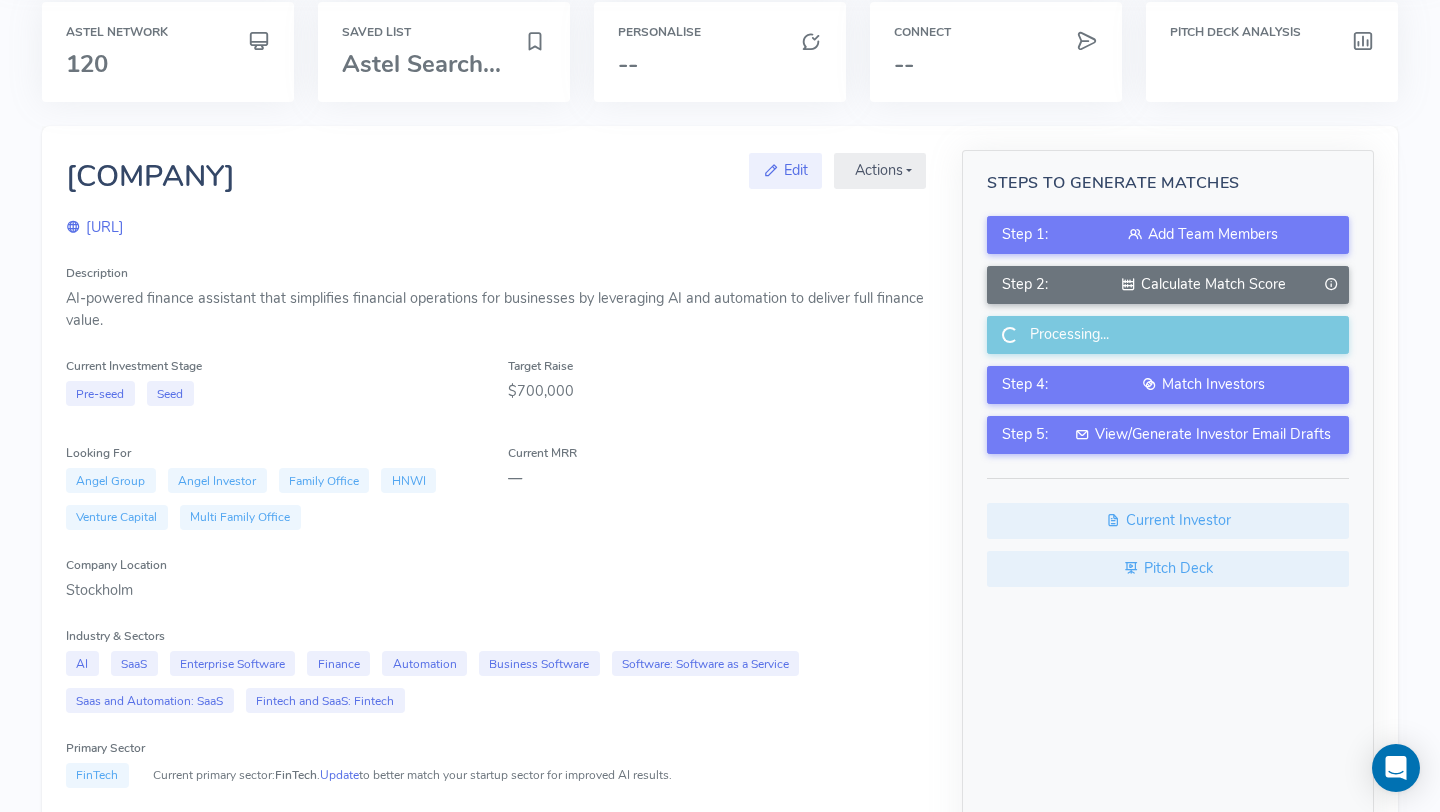 scroll, scrollTop: 0, scrollLeft: 0, axis: both 